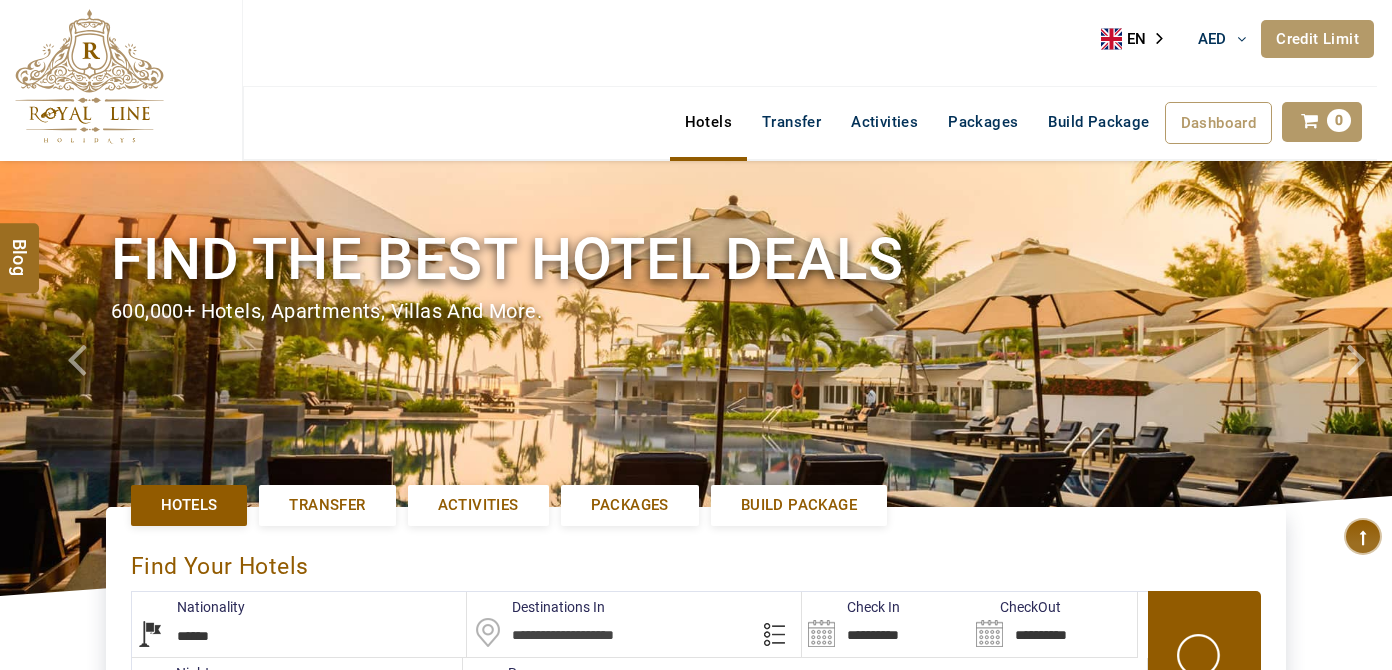 select on "******" 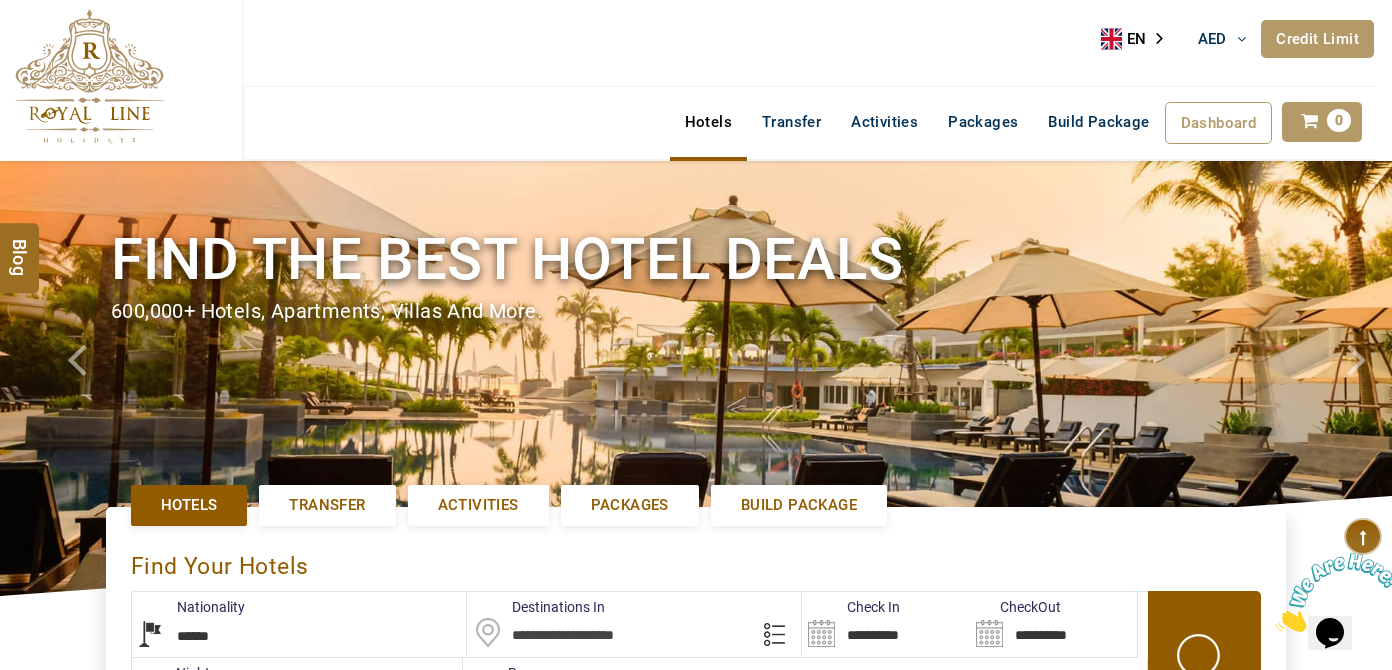 scroll, scrollTop: 0, scrollLeft: 0, axis: both 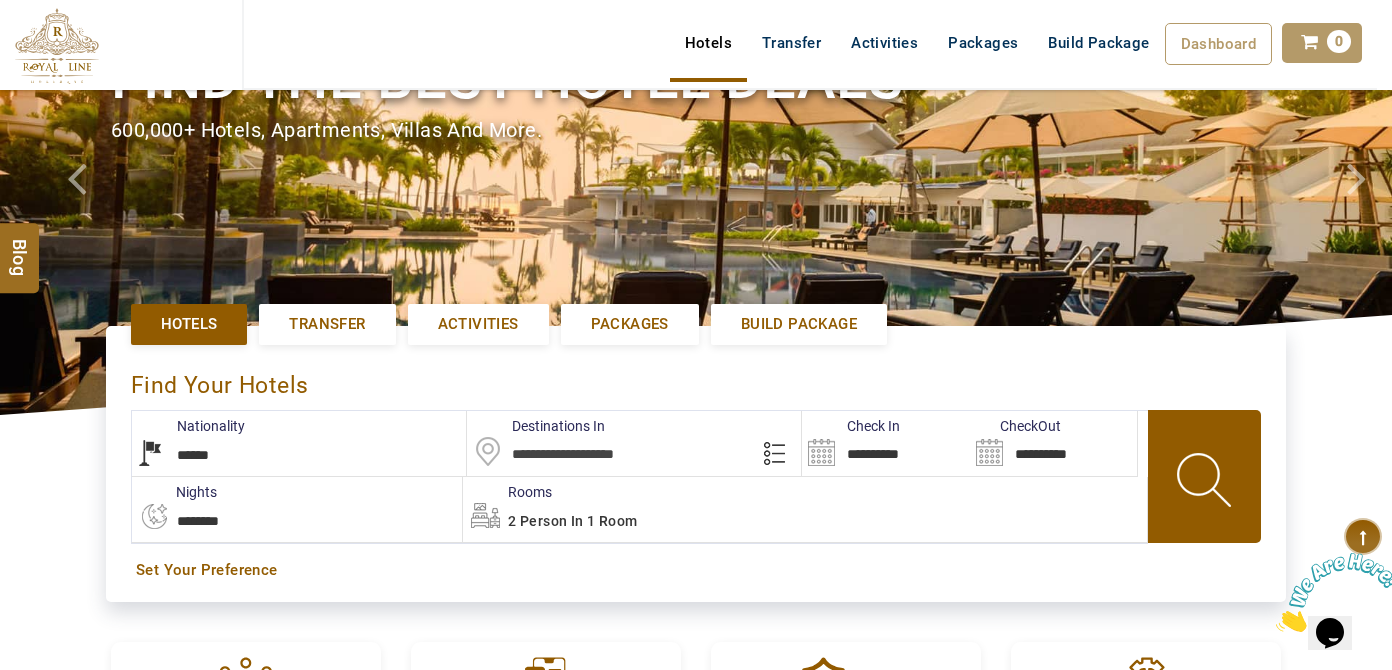 click on "**********" at bounding box center (299, 443) 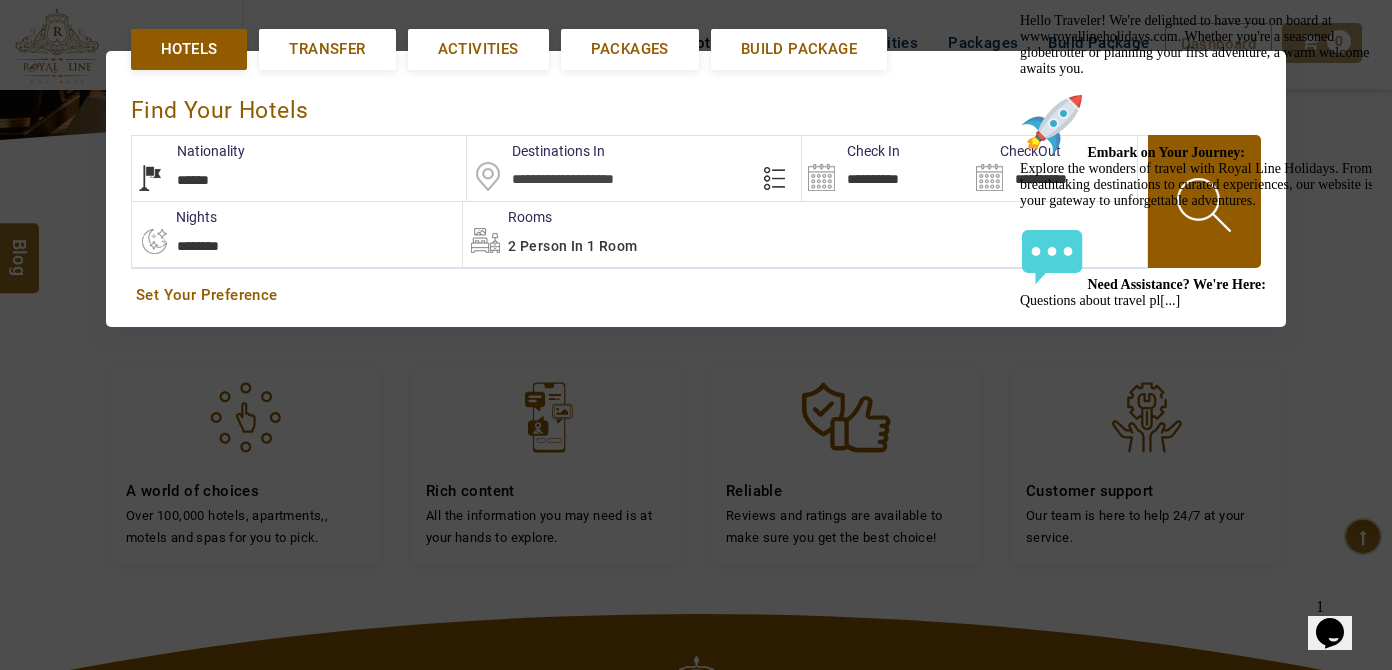 scroll, scrollTop: 458, scrollLeft: 0, axis: vertical 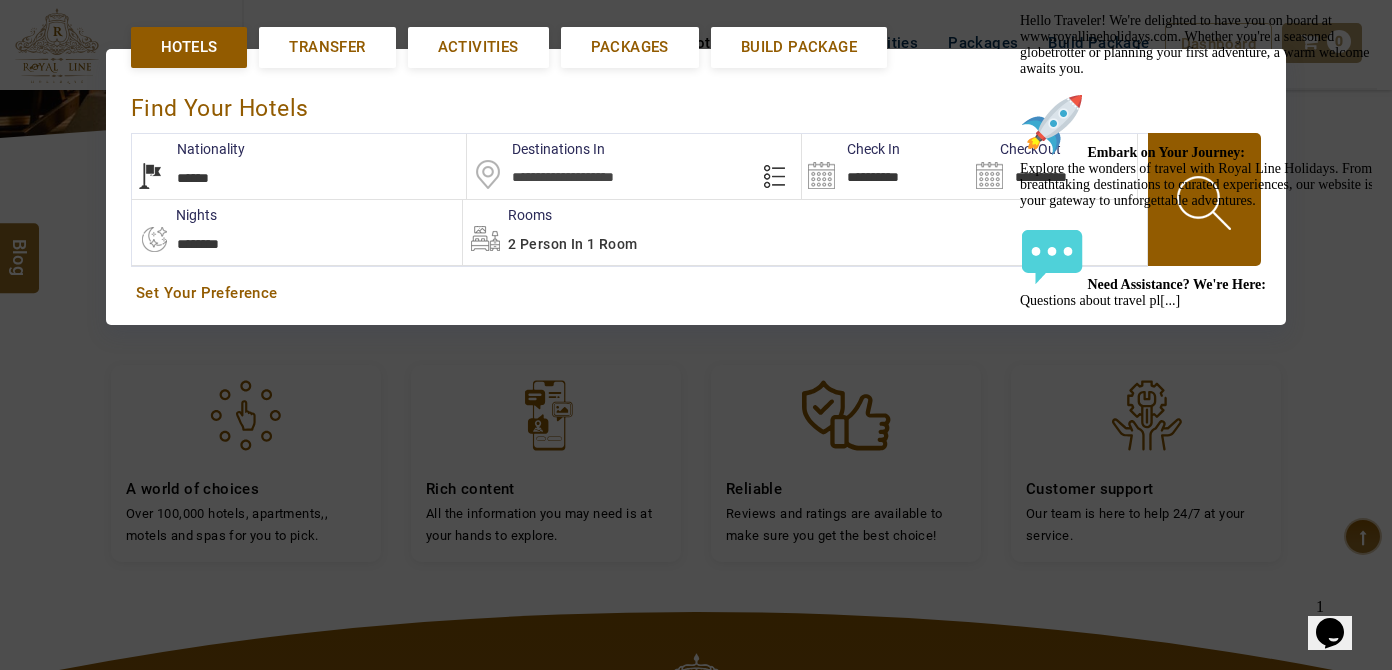 drag, startPoint x: 617, startPoint y: 347, endPoint x: 619, endPoint y: 318, distance: 29.068884 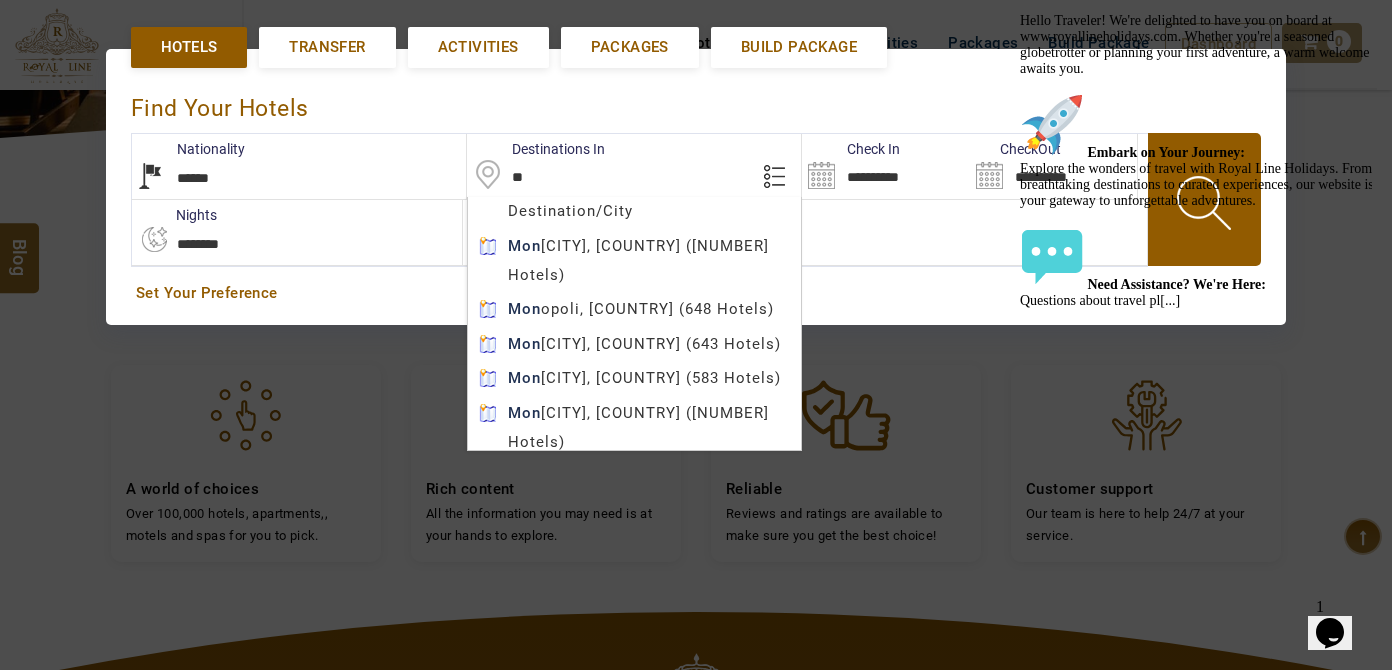 type on "*" 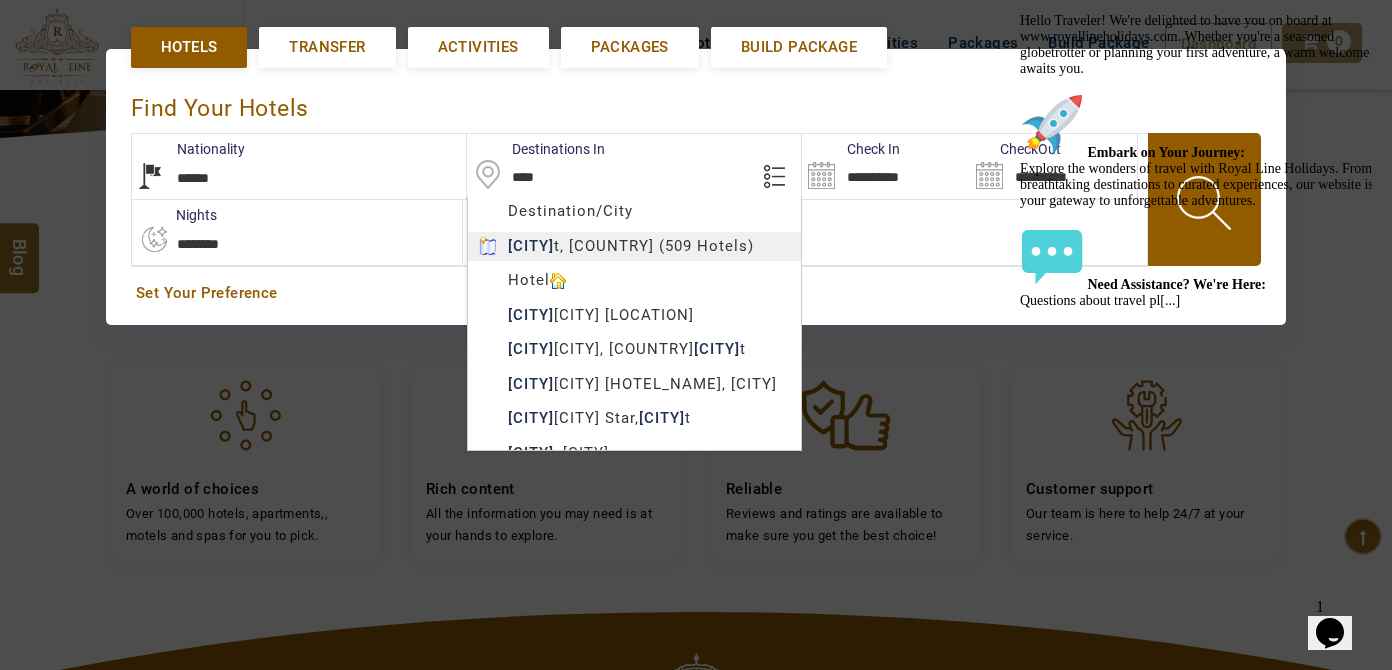 type on "*****" 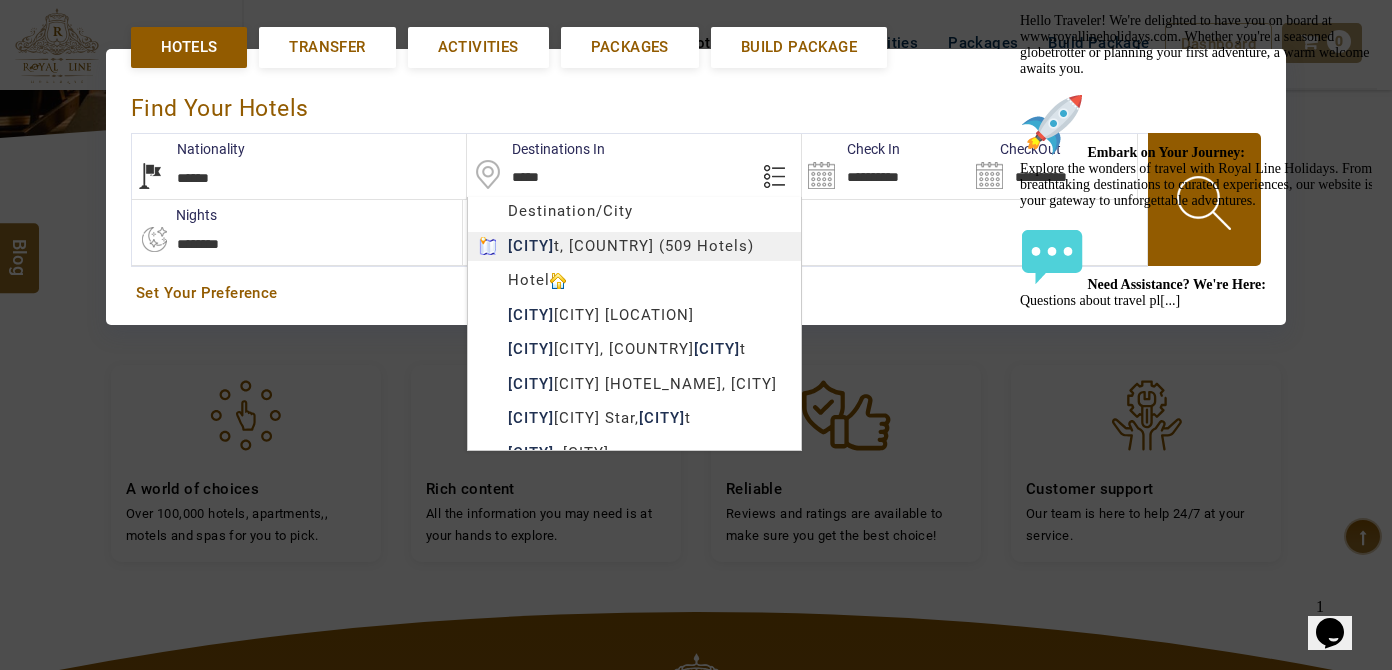 click on "[CITY], [COUNTRY] ([NUMBER] Hotels)
[PHONE] [EMAIL] About Us What we Offer Blog Why Us Contact Hotels  Transfer Activities Packages Build Package Dashboard My Profile My Booking My Reports My Quotation Sign Out [NUMBER] Points Redeem Now To Redeem [NUMBER] Points Future Points  [NUMBER]   Points Credit Limit Credit Limit [CURRENCY] [AMOUNT] [PERCENTAGE]% Complete Used [CURRENCY] [AMOUNT] Available [CURRENCY] [AMOUNT] Setting  Looks like you haven't added anything to your cart yet Countinue Shopping ****** ****** Please Wait.. Blog demo
Remember me Forgot
password? LOG IN Don't have an account?   Register Now My Booking View/ Print/Cancel Your Booking without Signing in Submit demo
In A Few Moment, You Will Be Celebrating Best Hotel options galore ! Check In   CheckOut Rooms Rooms Please Wait Find the best hotel deals [NUMBER]+ hotels, apartments, villas and more. Hotels" at bounding box center (696, 339) 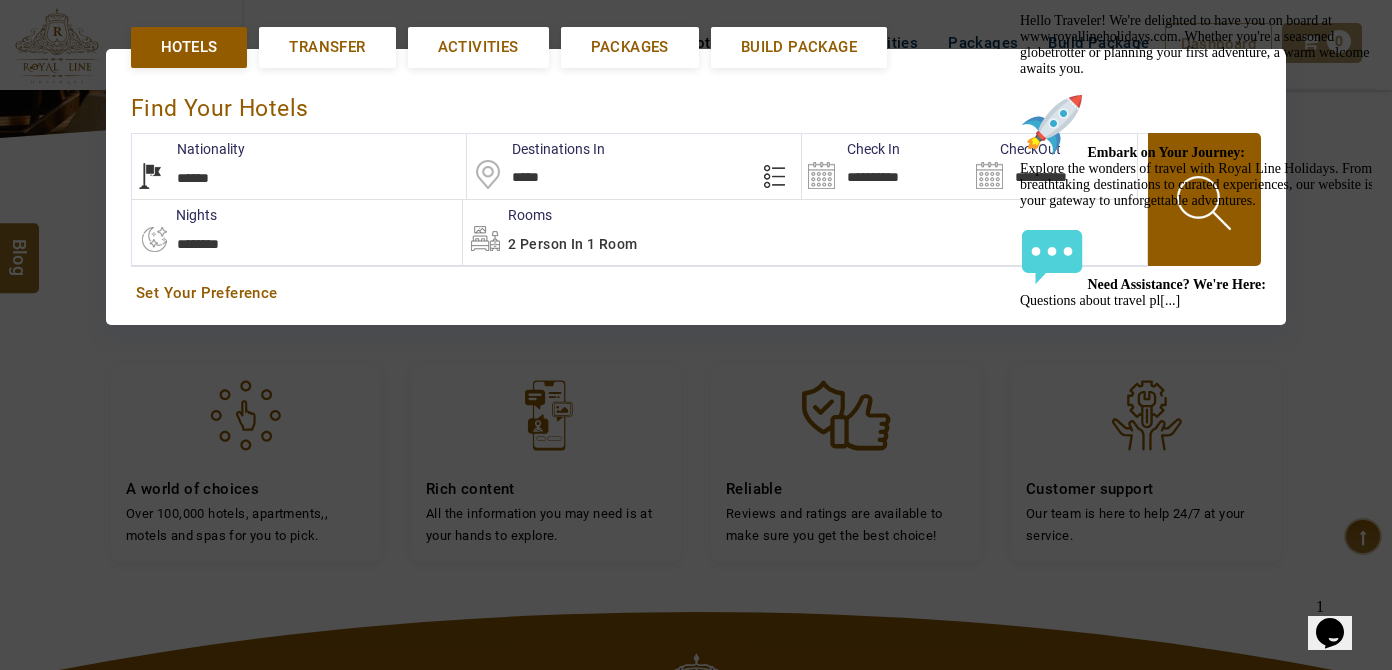 click at bounding box center [1020, -71] 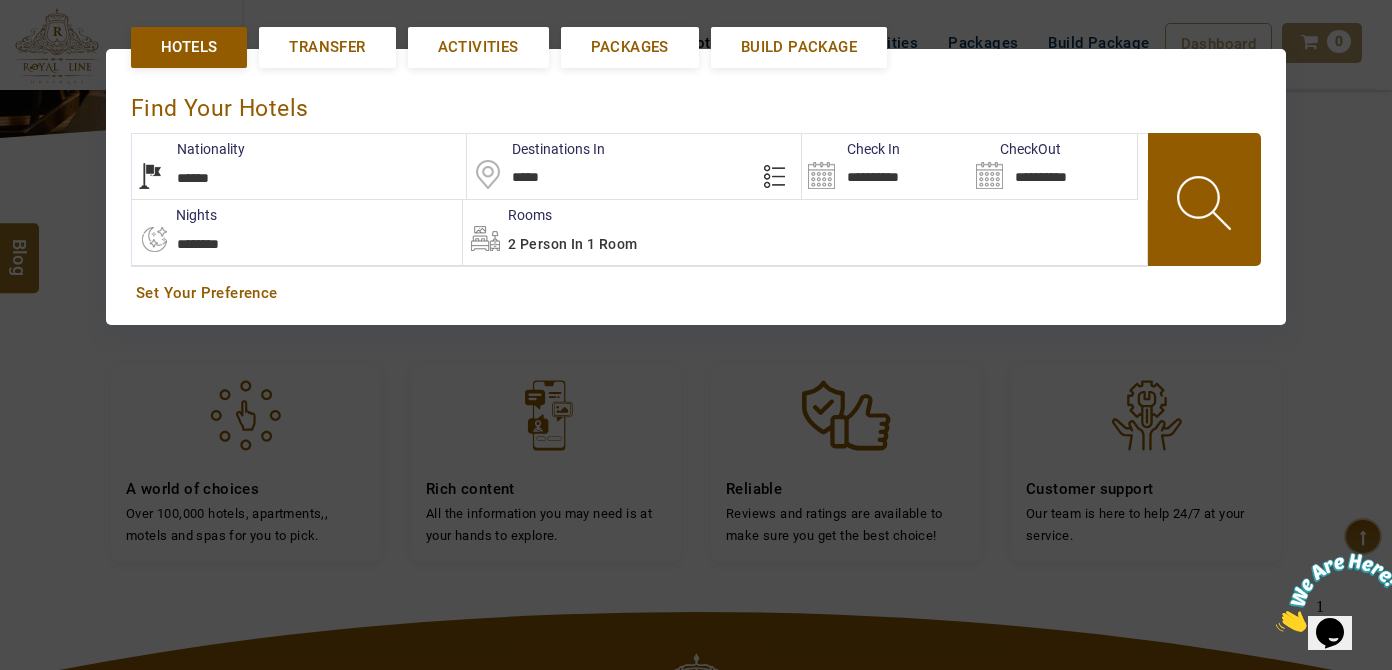 click on "**********" at bounding box center [885, 166] 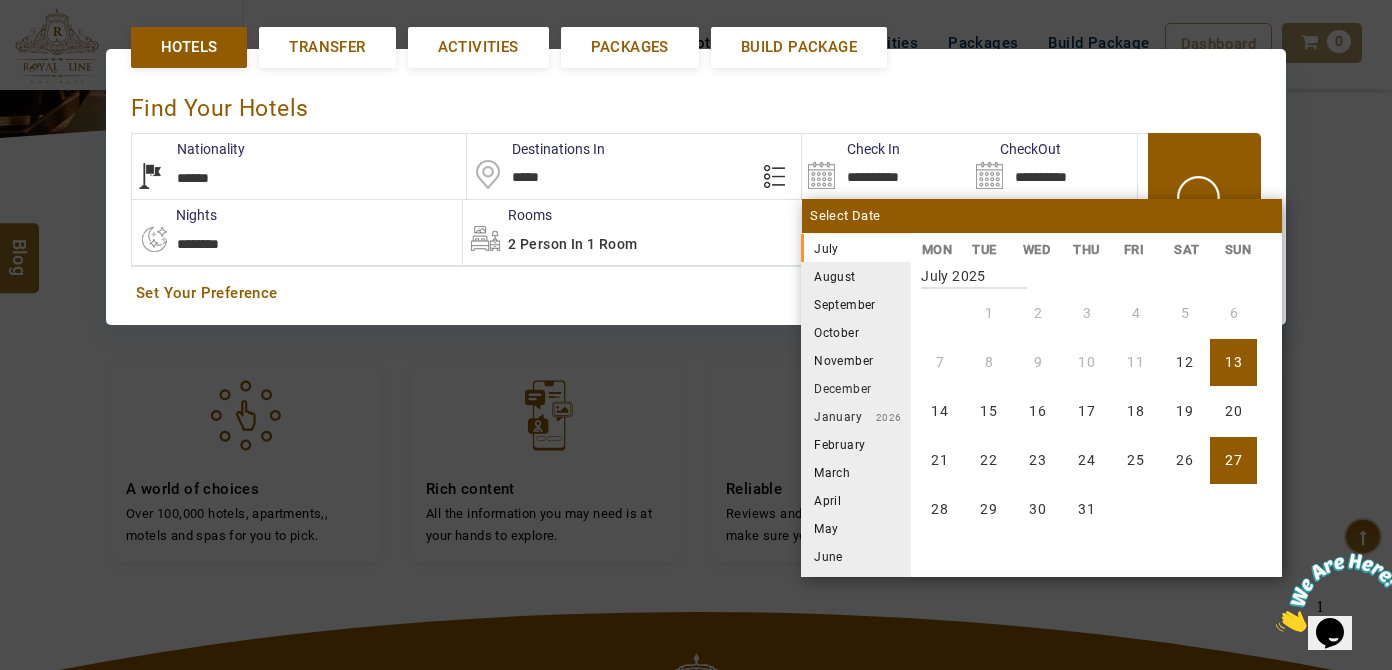 click on "27" at bounding box center (1233, 460) 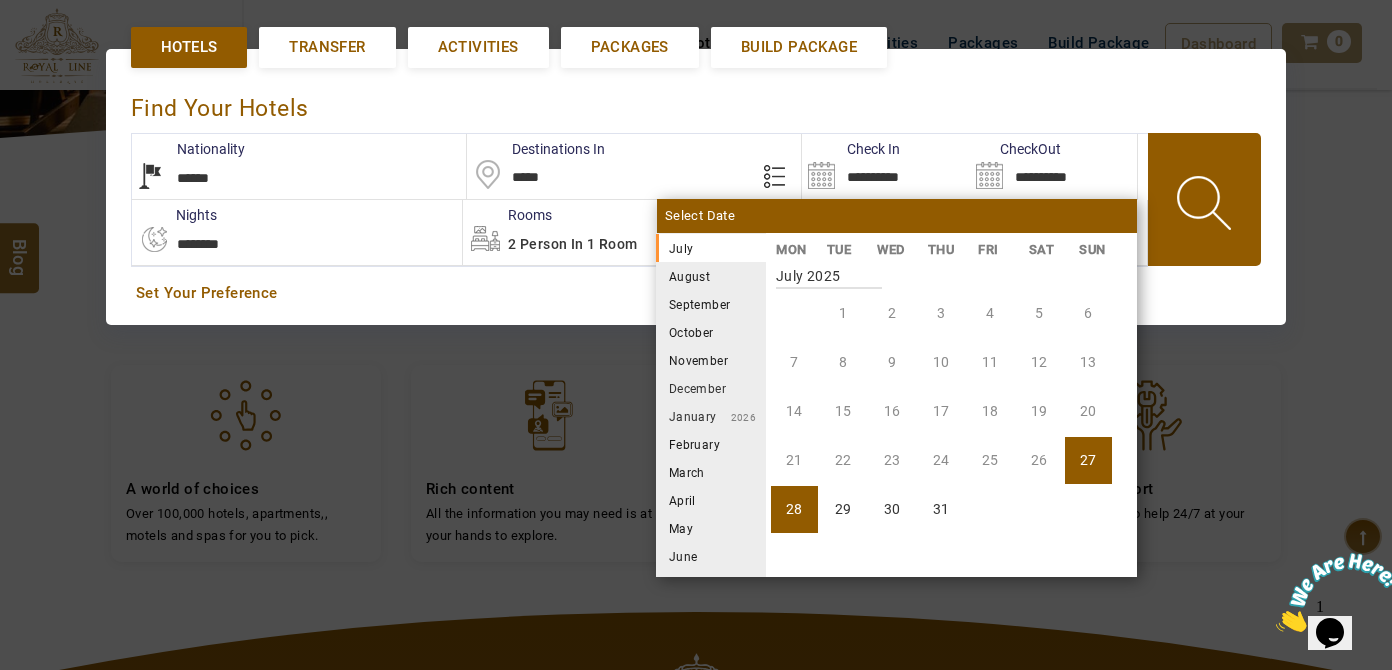 click on "August" at bounding box center [711, 276] 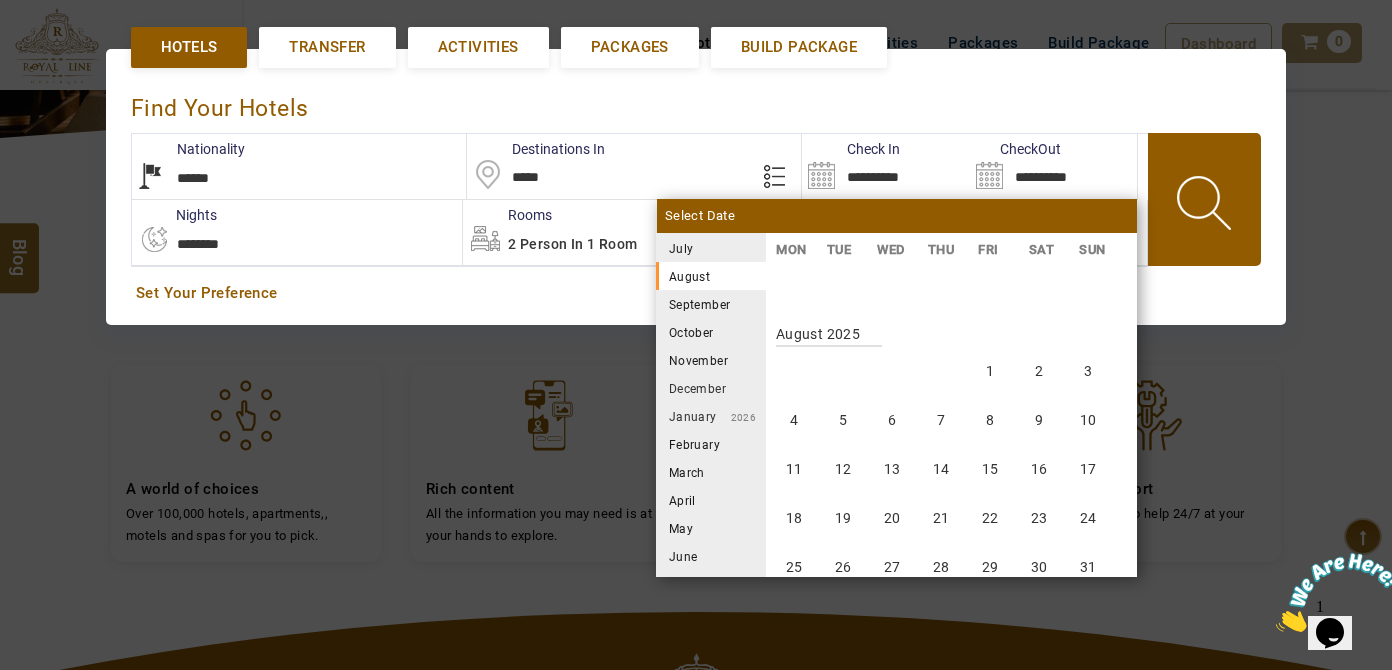 scroll, scrollTop: 370, scrollLeft: 0, axis: vertical 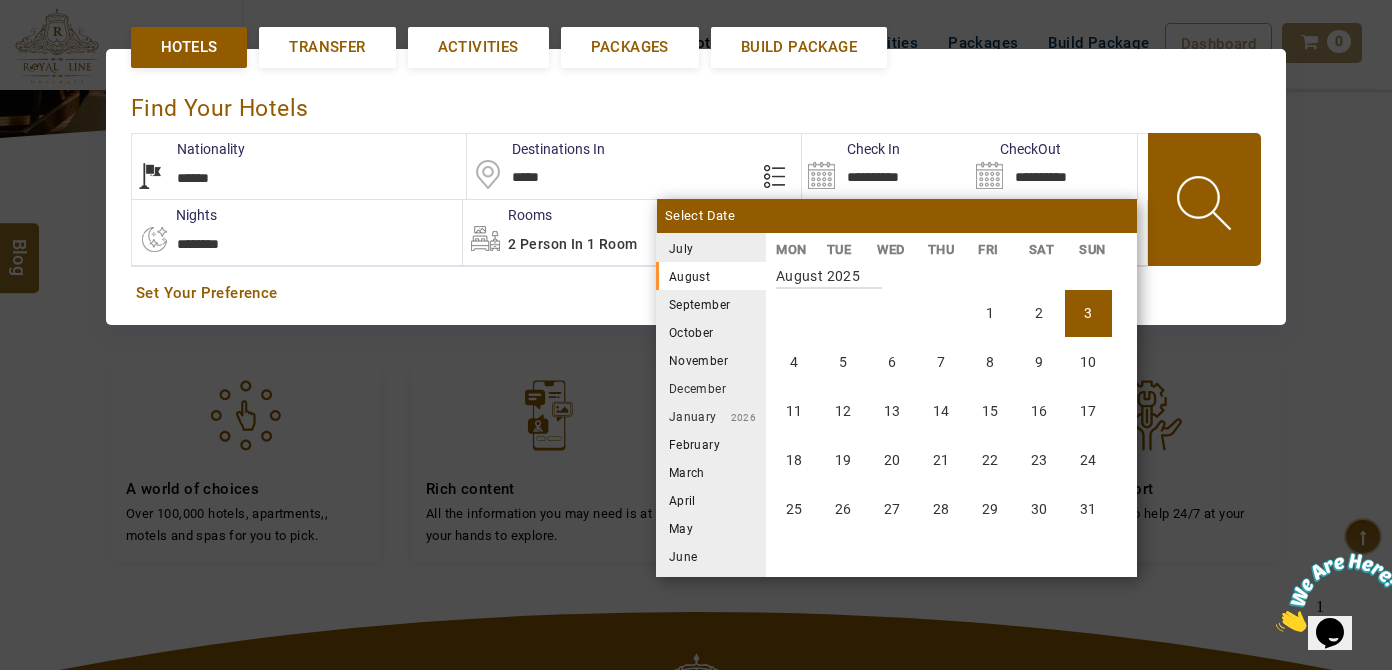 click on "3" at bounding box center [1088, 313] 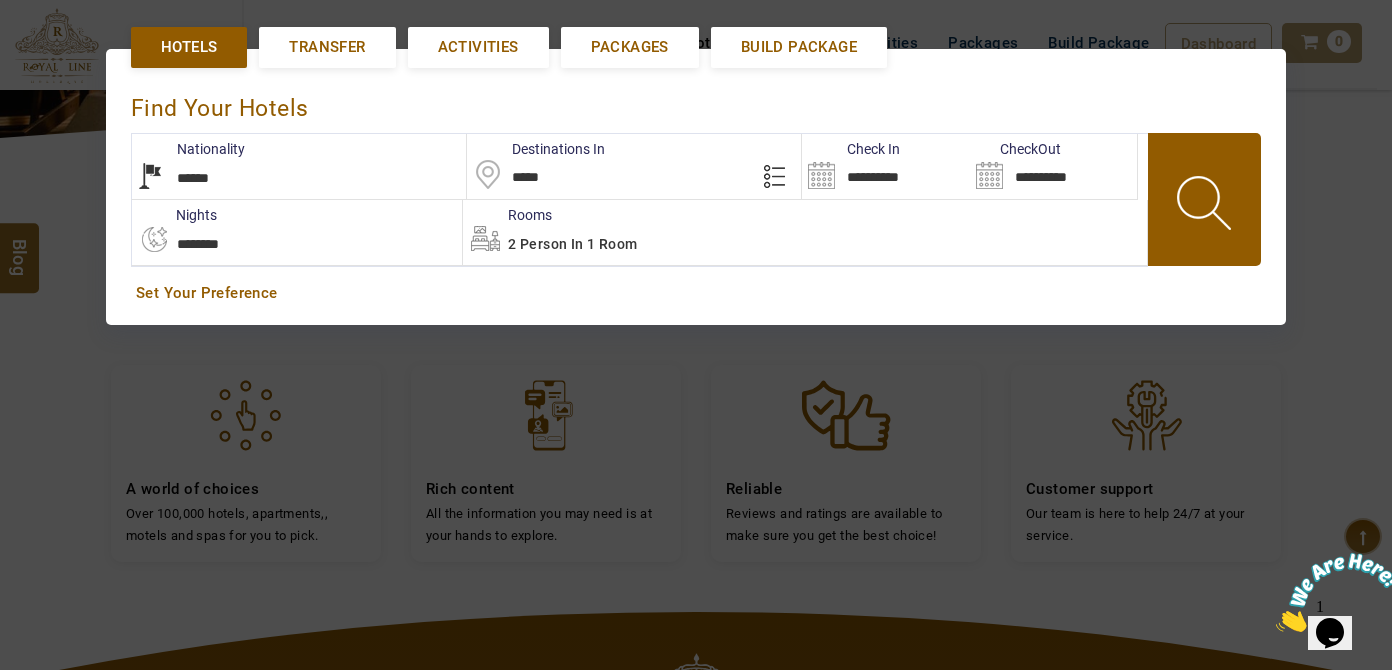 click on "2 Person in    1 Room" at bounding box center (572, 244) 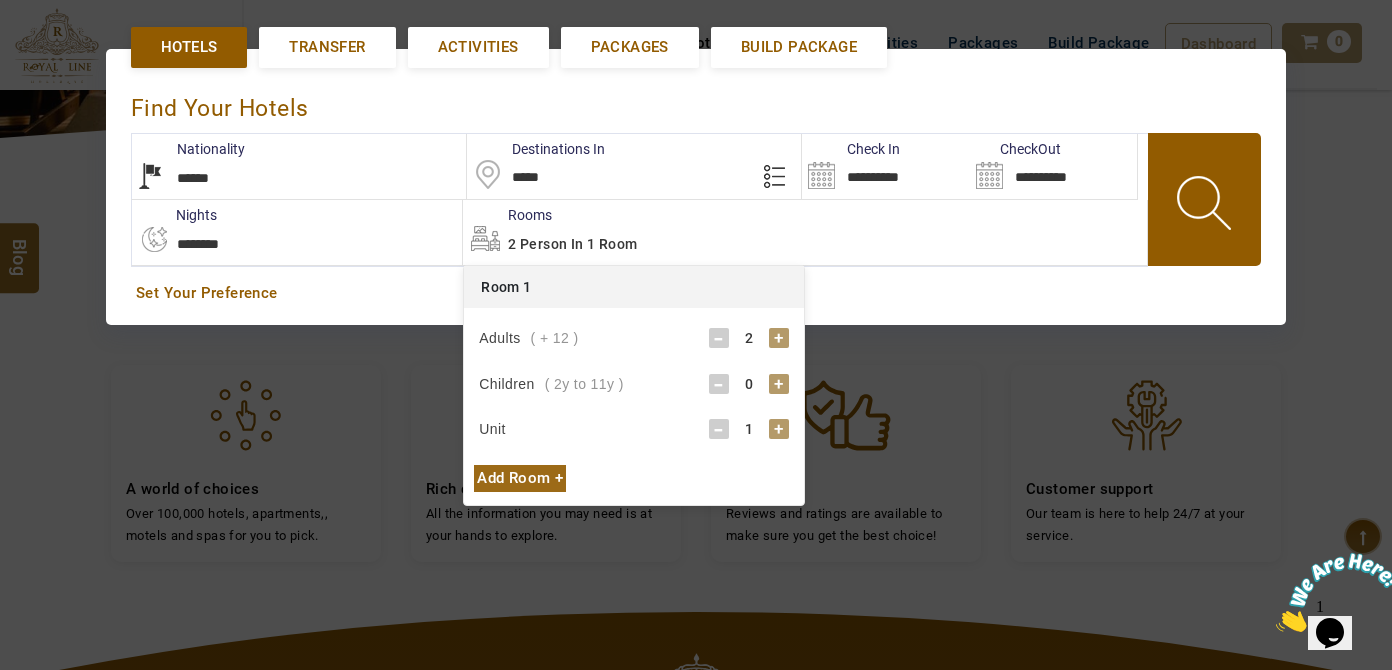 click on "+" at bounding box center [779, 384] 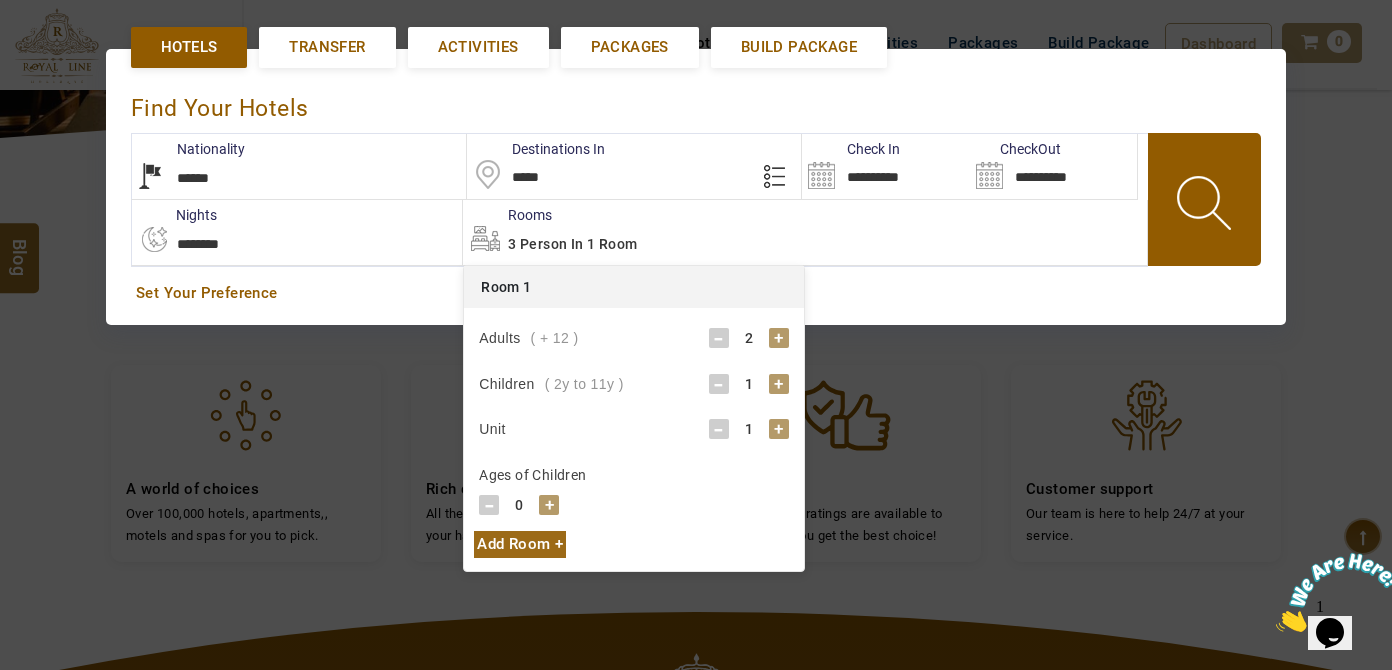 click on "+" at bounding box center [549, 505] 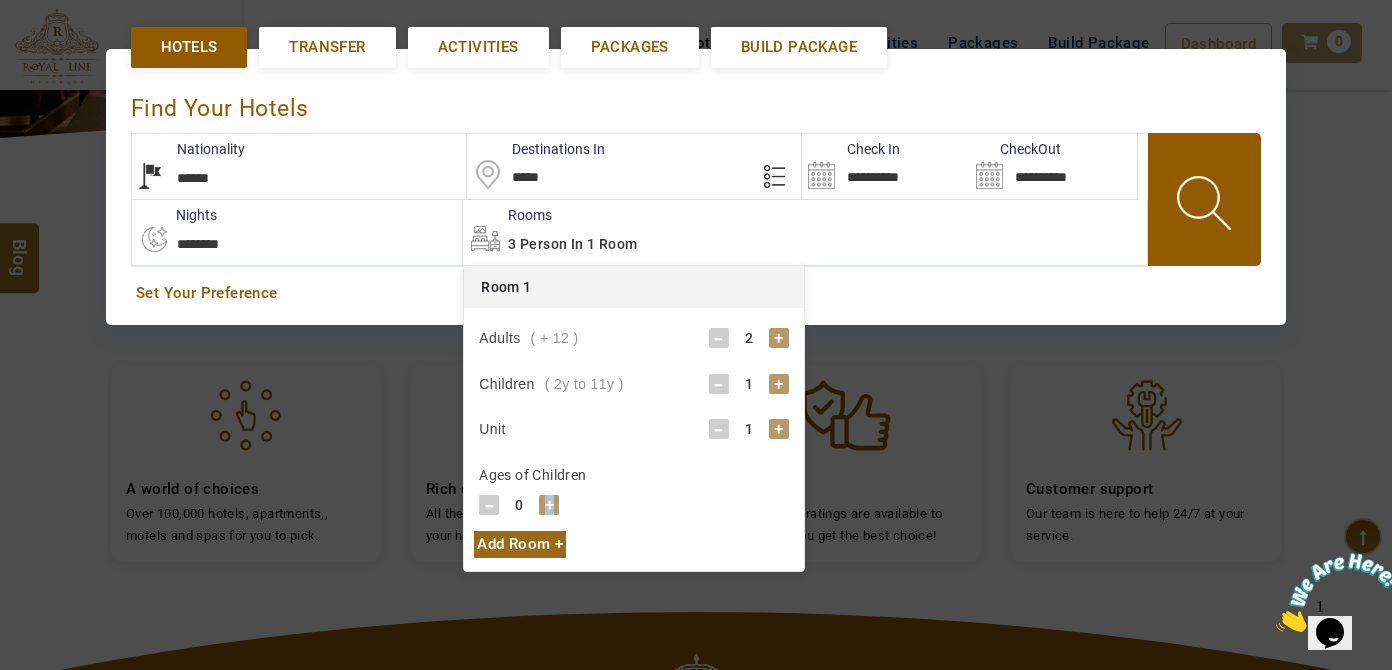 click on "+" at bounding box center [549, 505] 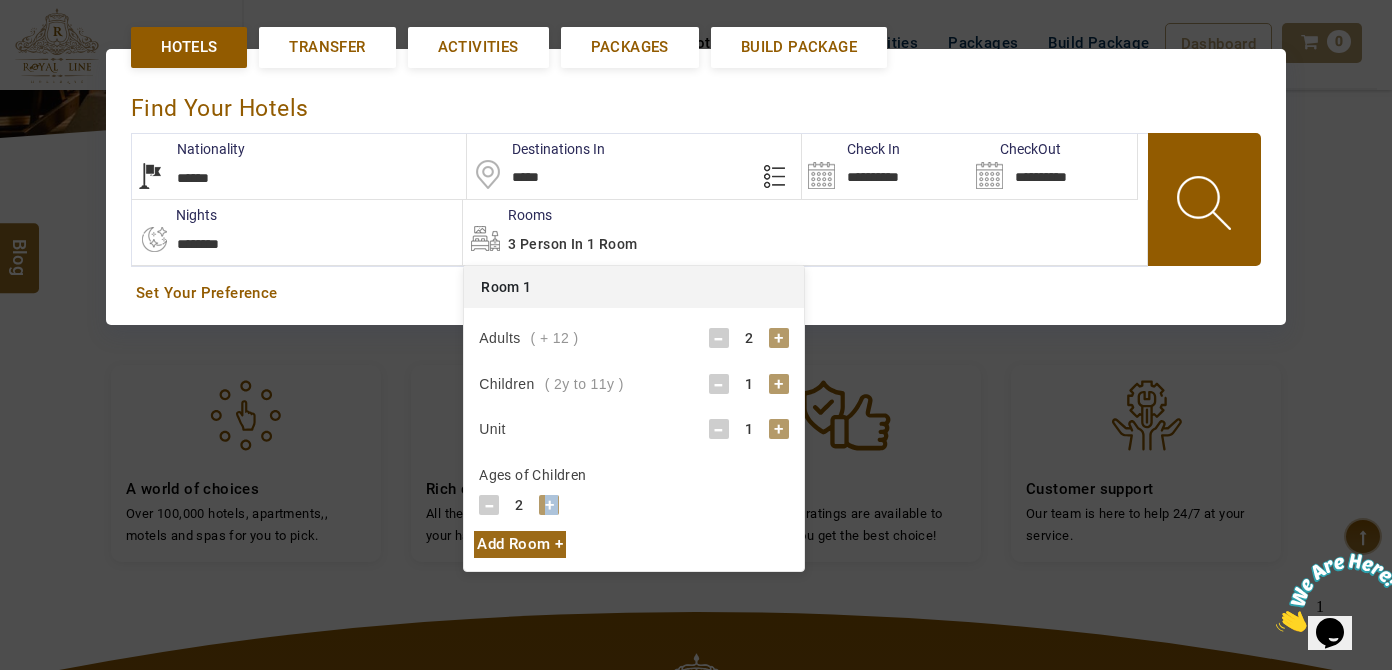 click on "+" at bounding box center [549, 505] 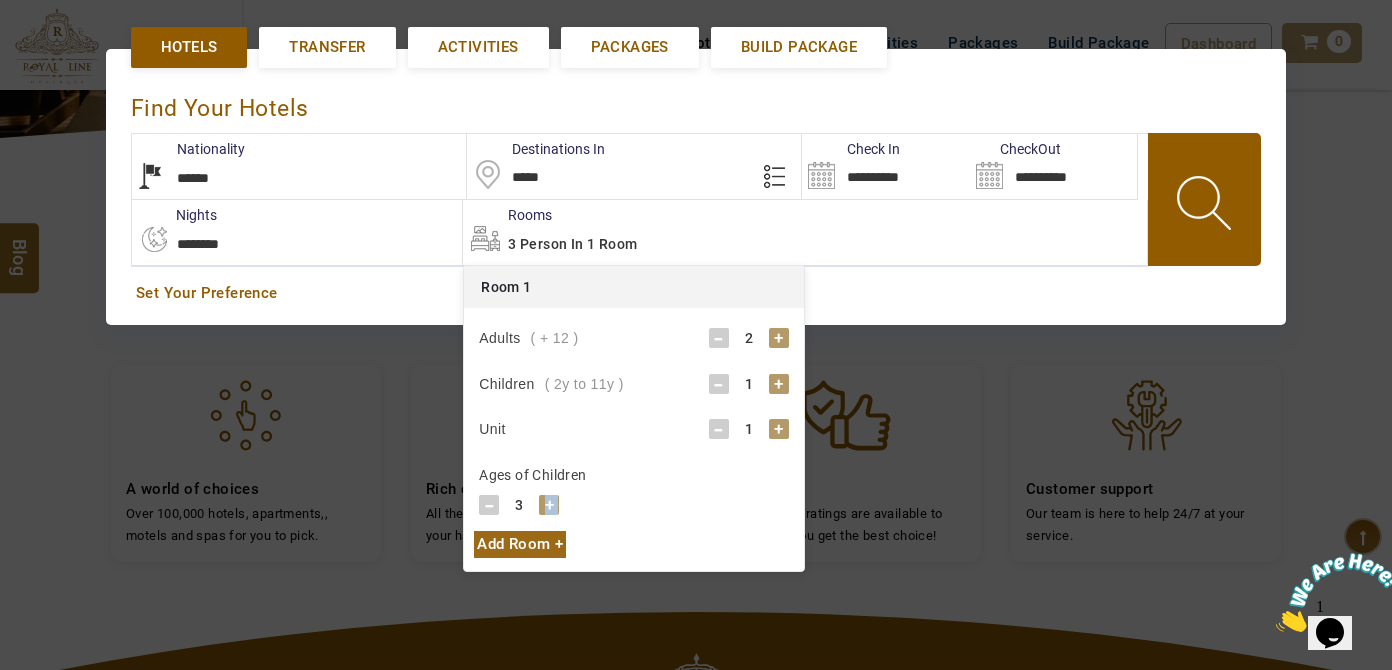 click on "+" at bounding box center (549, 505) 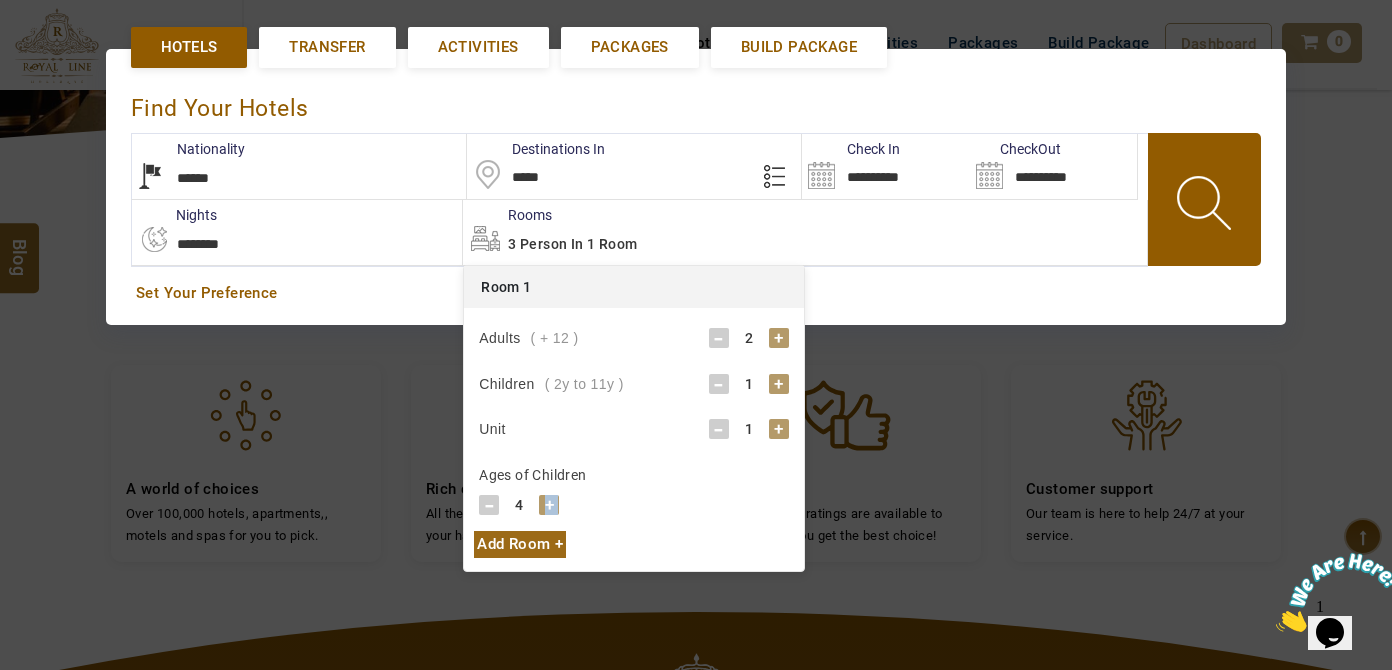 click on "+" at bounding box center [549, 505] 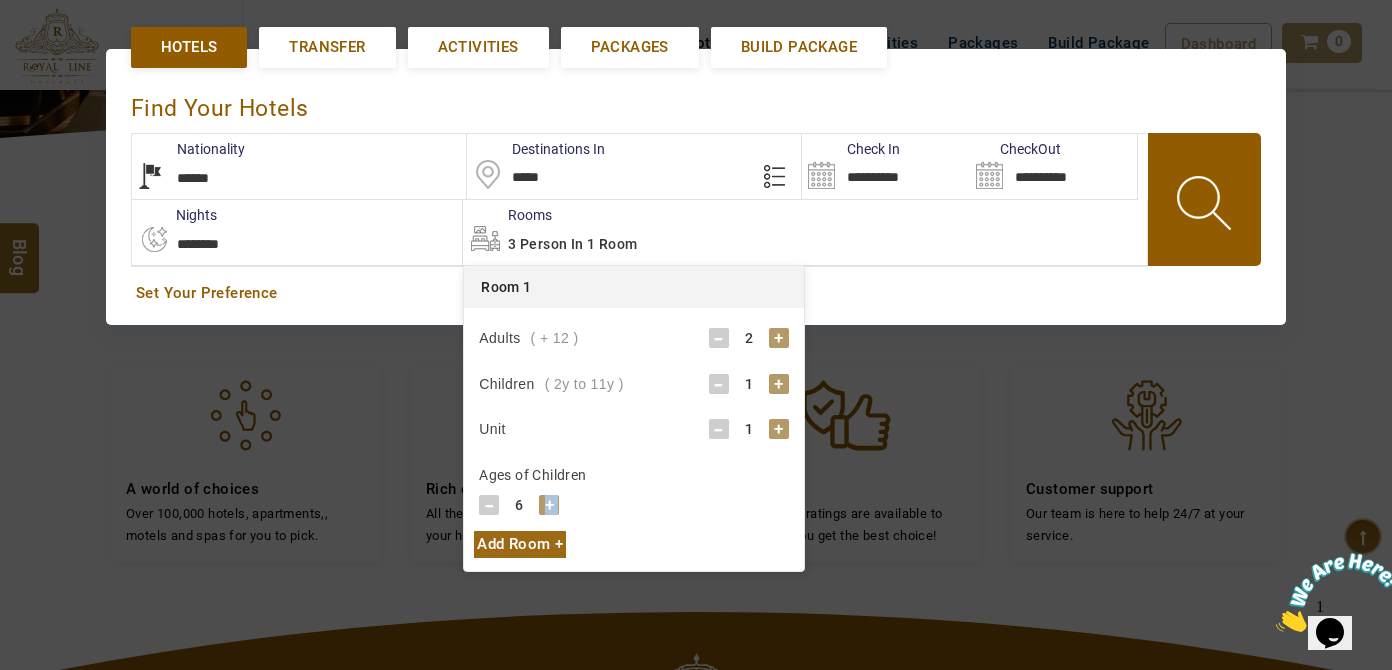 click on "+" at bounding box center (549, 505) 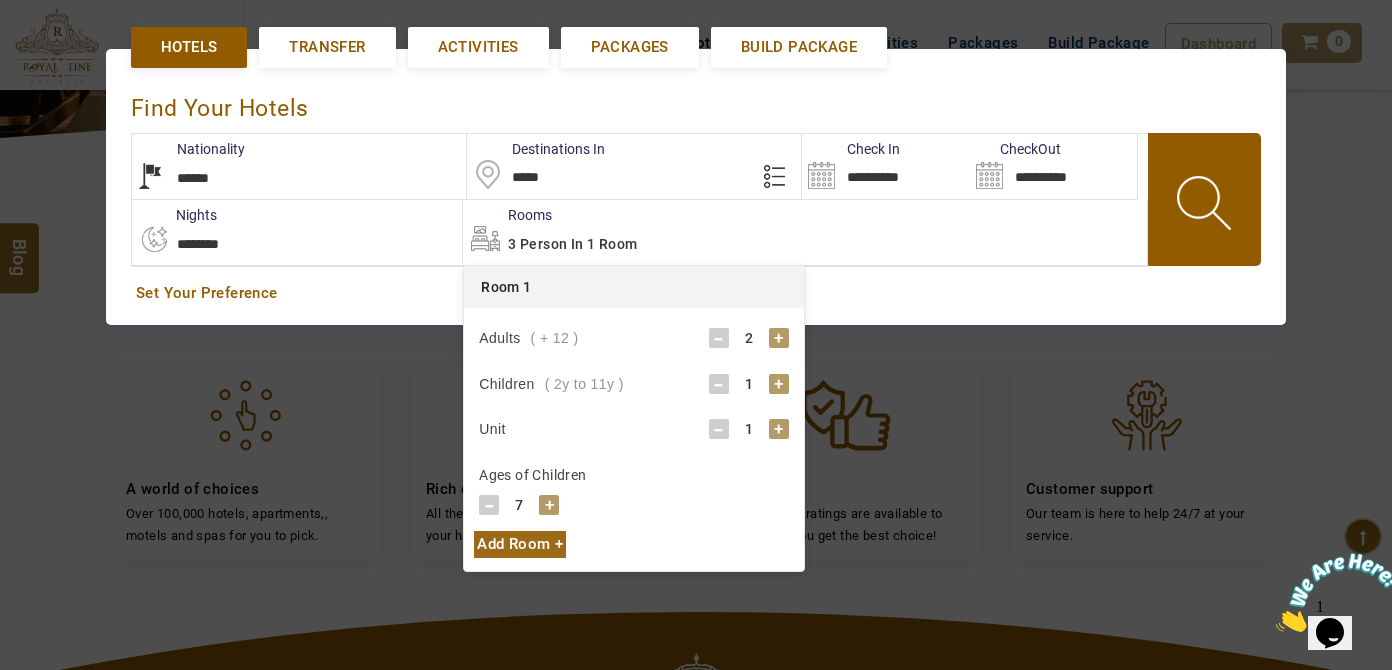 click on "+" at bounding box center (549, 505) 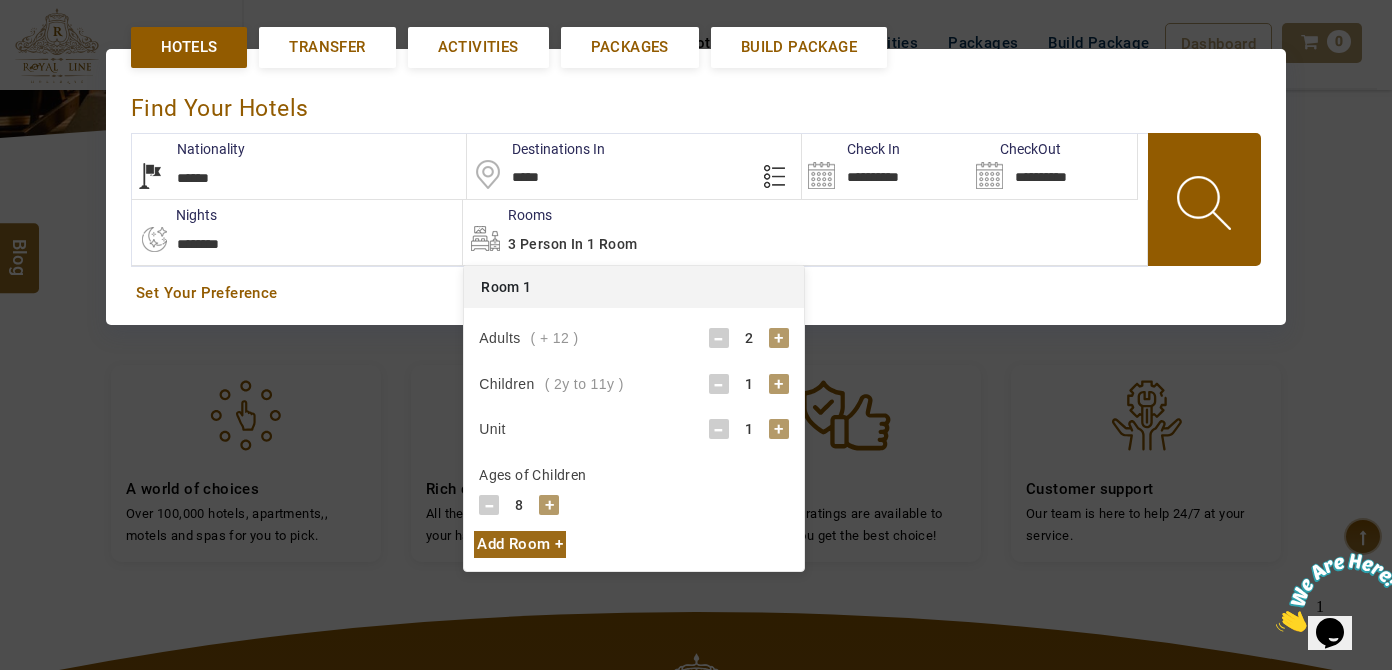 click at bounding box center [1206, 206] 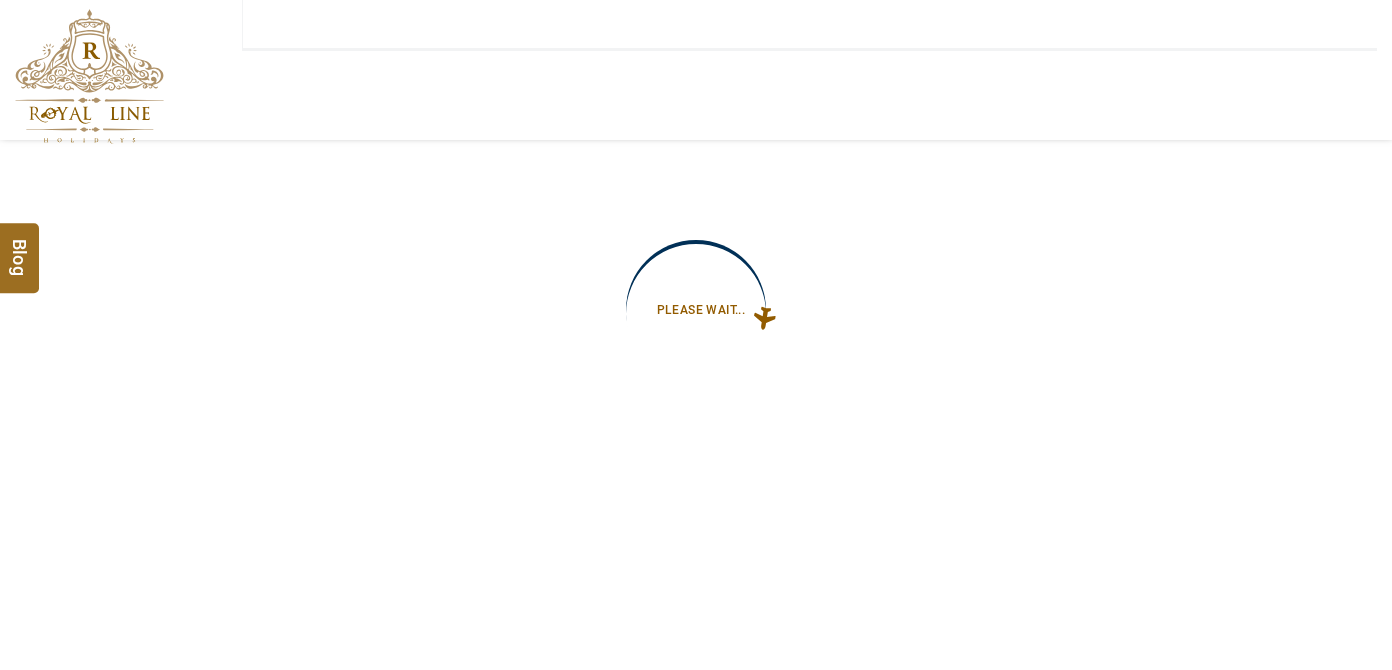 type on "**********" 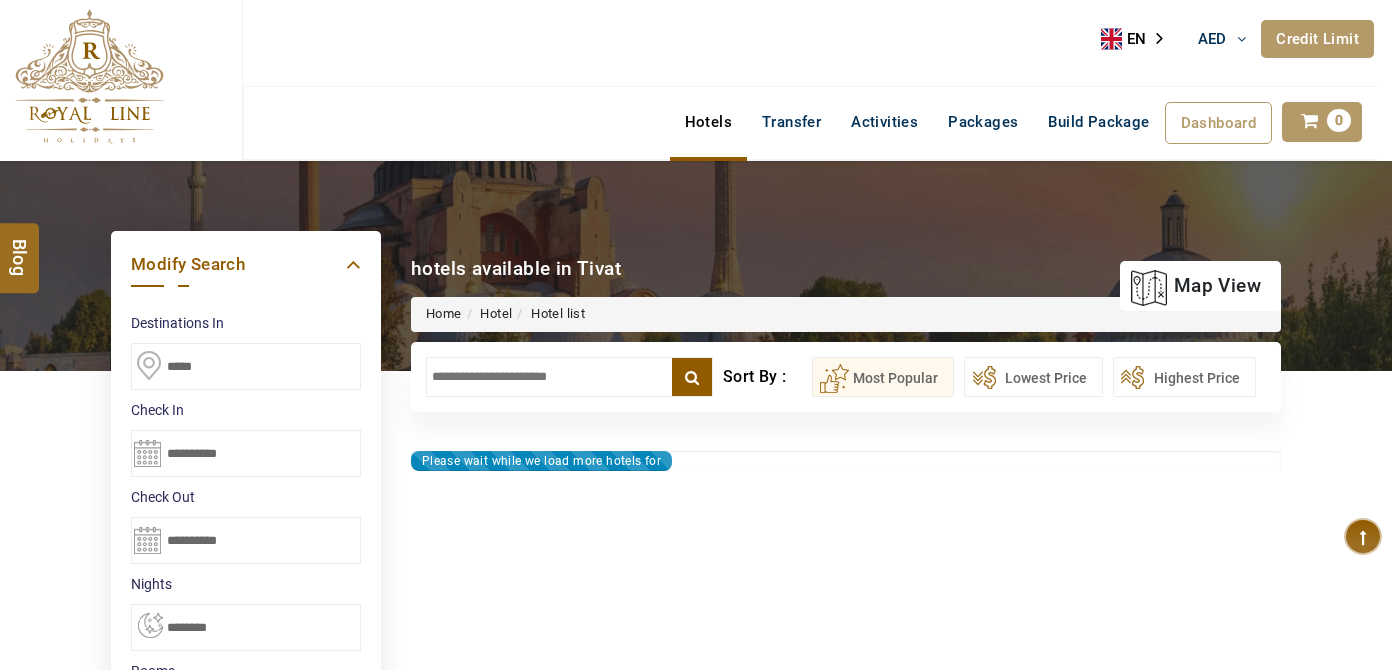 type on "**********" 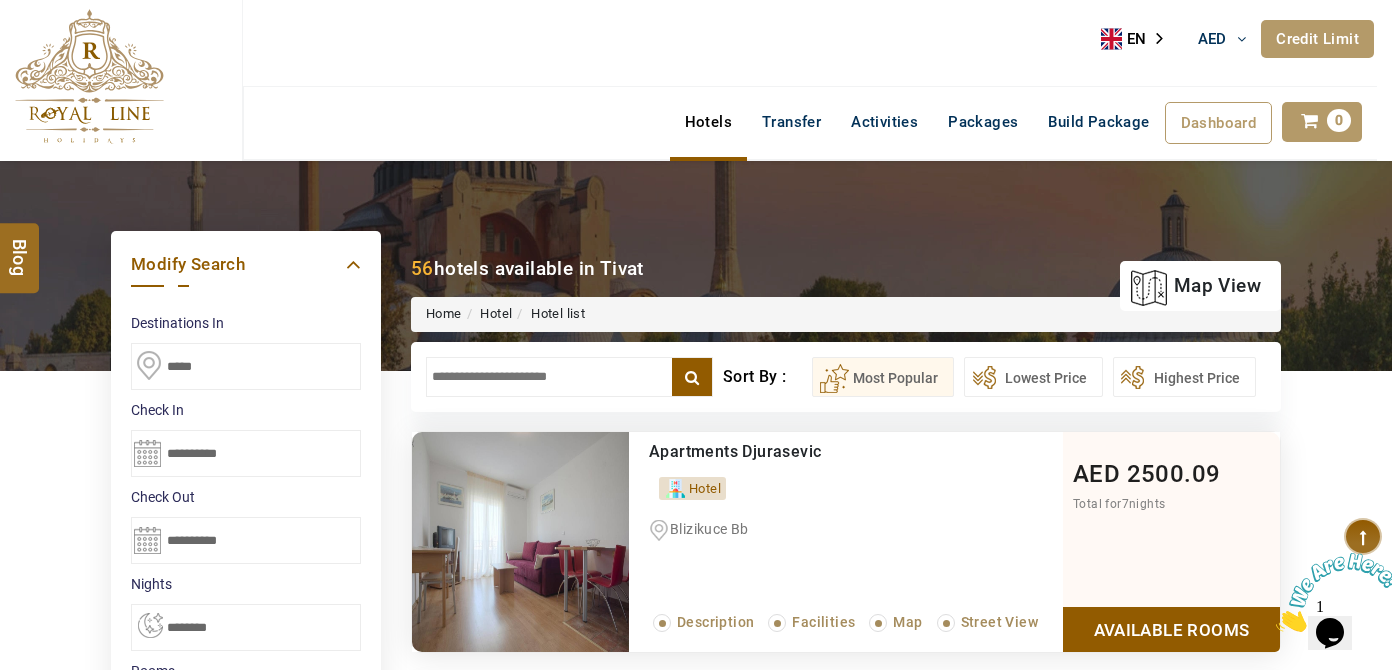 scroll, scrollTop: 0, scrollLeft: 0, axis: both 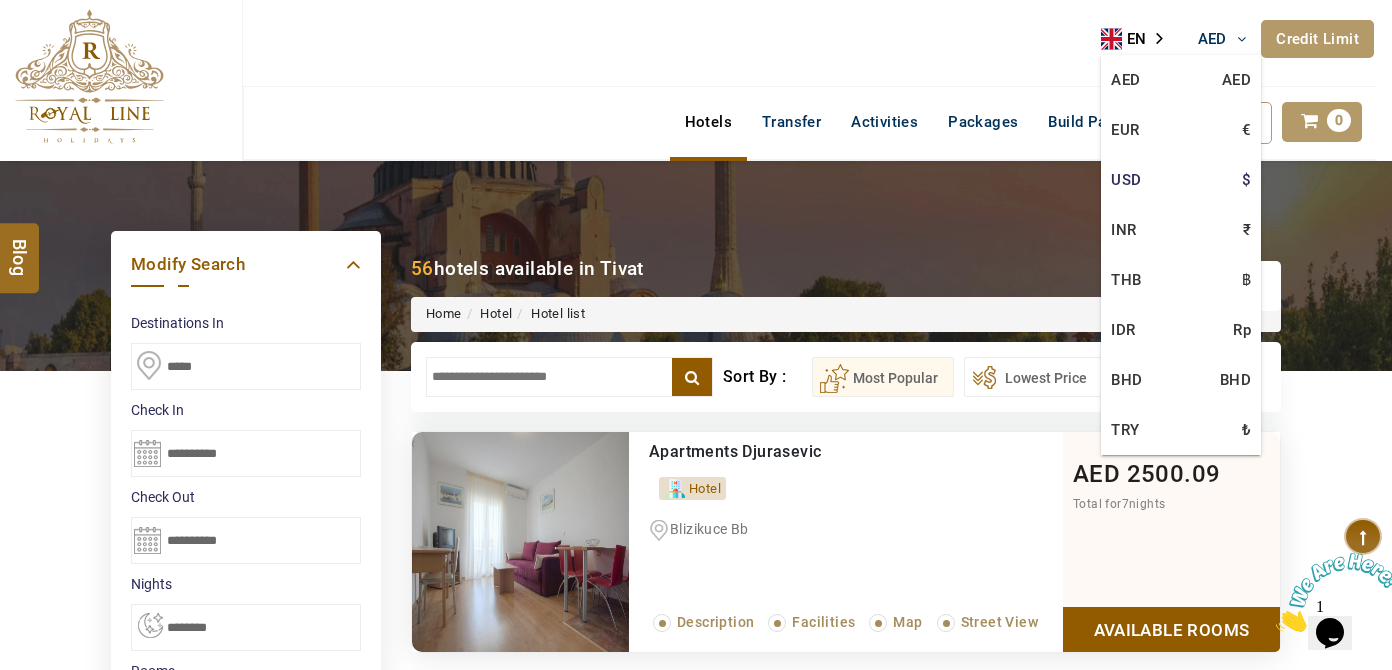 click on "USD  $" at bounding box center (1181, 180) 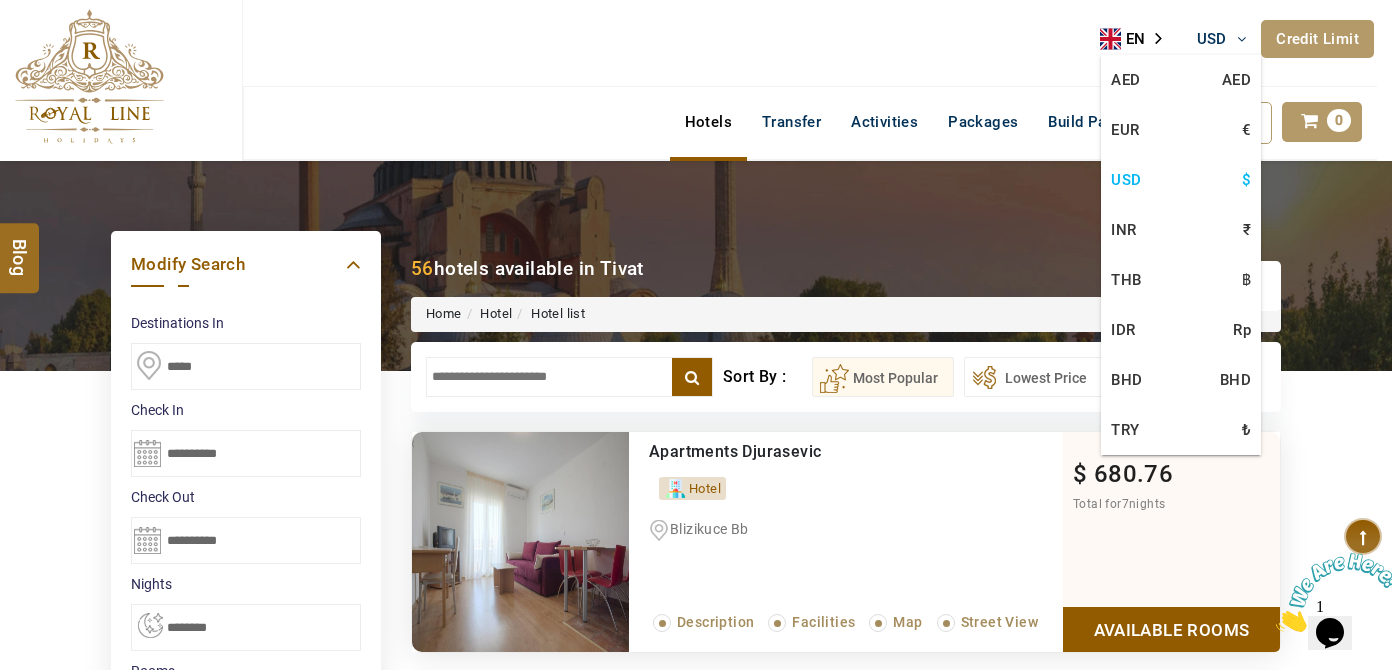 click on "USD  $" at bounding box center (1181, 180) 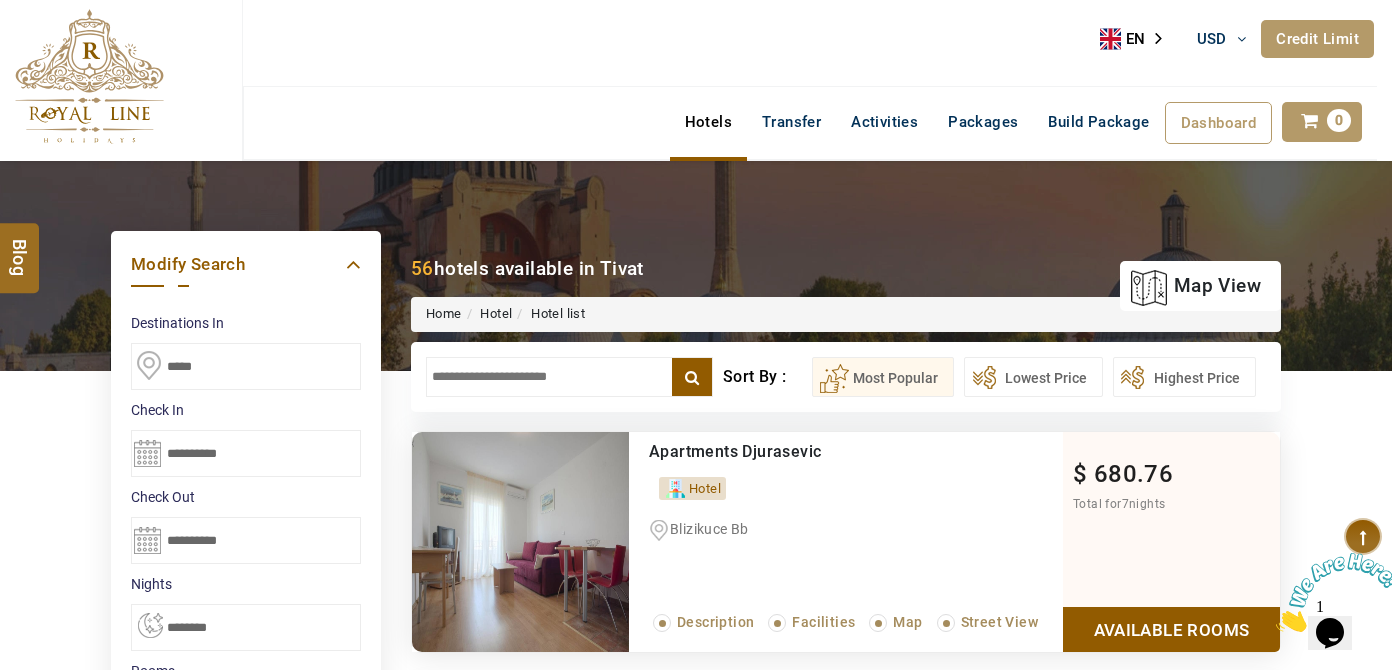 click on "[FIRST] [LAST] USD AED  AED EUR  € USD  $ INR  ₹ THB  ฿ IDR  Rp BHD  BHD TRY  ₺ Credit Limit EN HE AR ES PT ZH Helpline
+971 [PHONE] info@example.com" at bounding box center (809, 43) 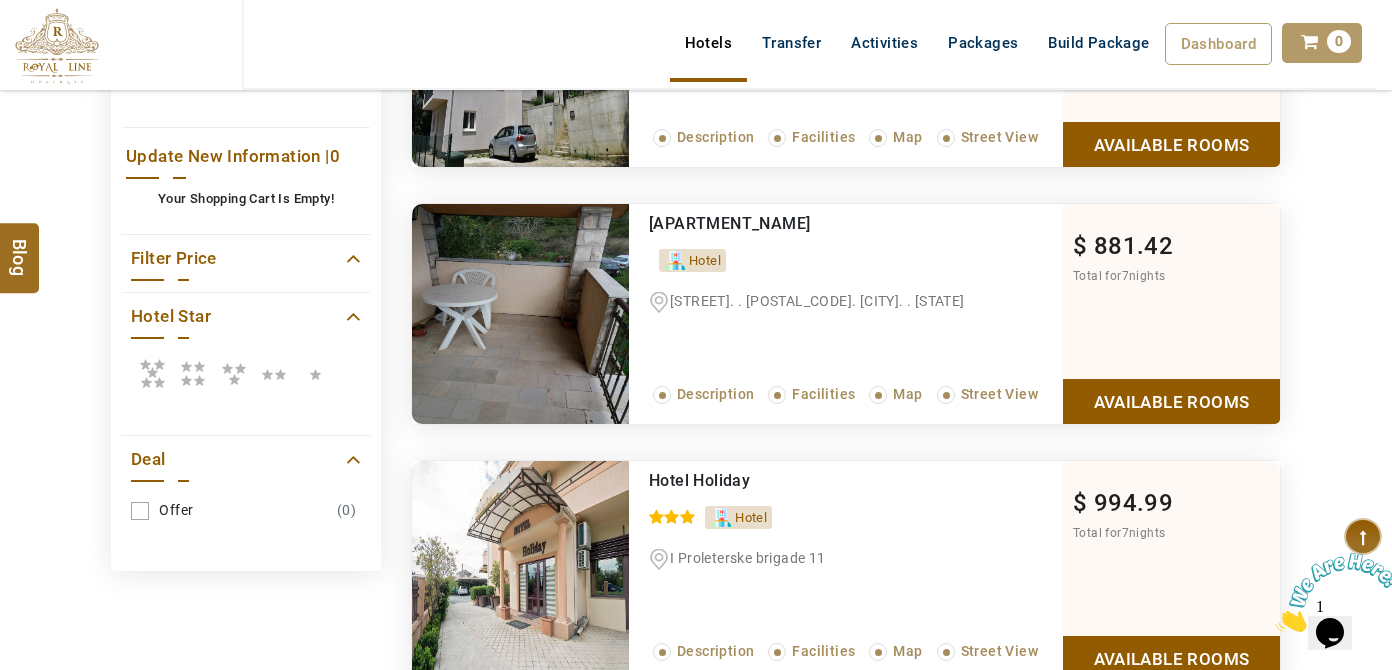 scroll, scrollTop: 727, scrollLeft: 0, axis: vertical 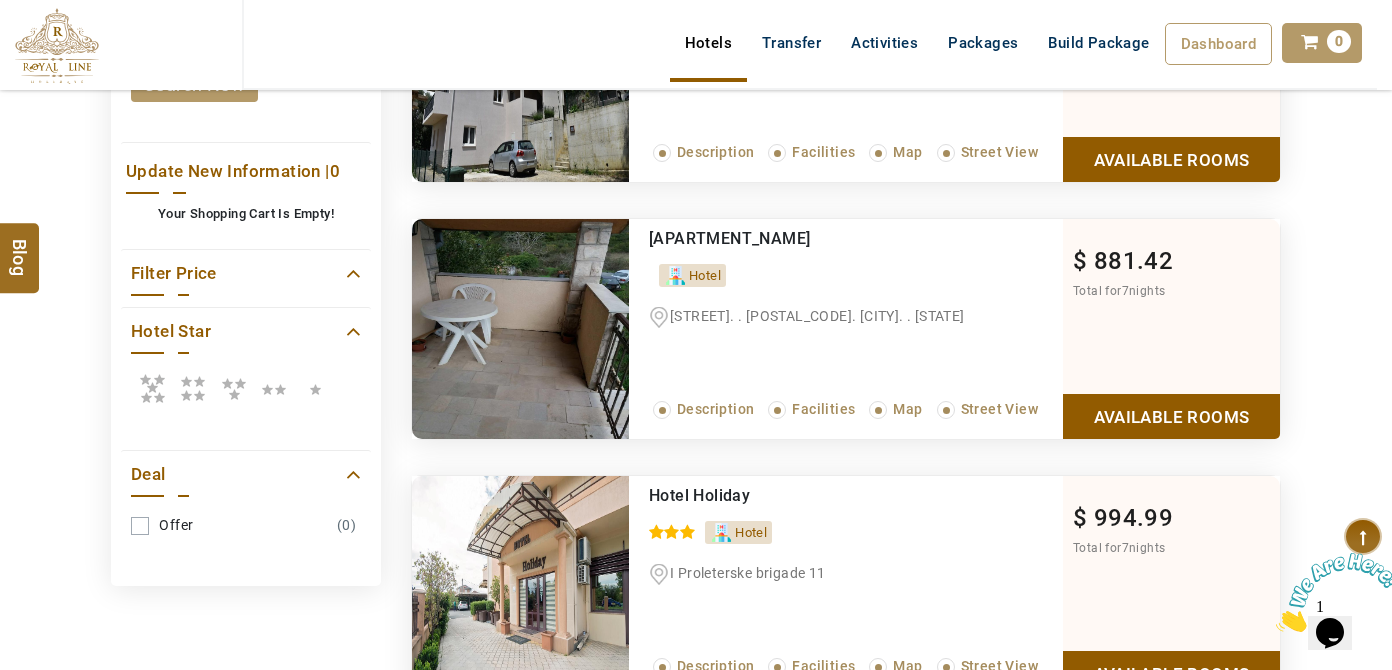 click at bounding box center [193, 388] 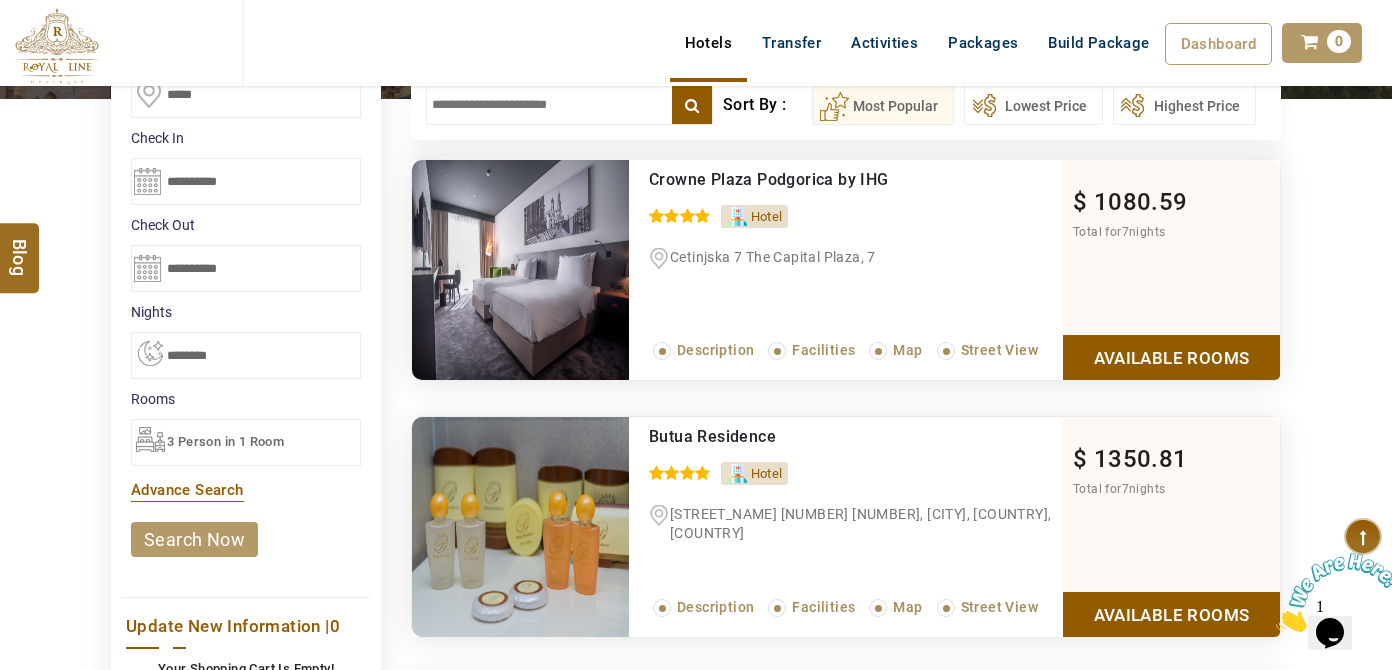 scroll, scrollTop: 90, scrollLeft: 0, axis: vertical 